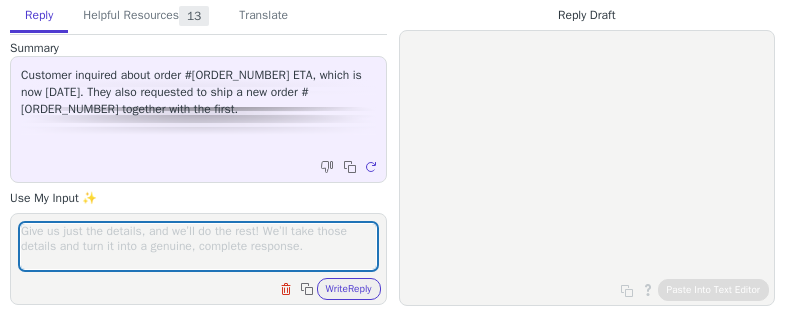scroll, scrollTop: 0, scrollLeft: 0, axis: both 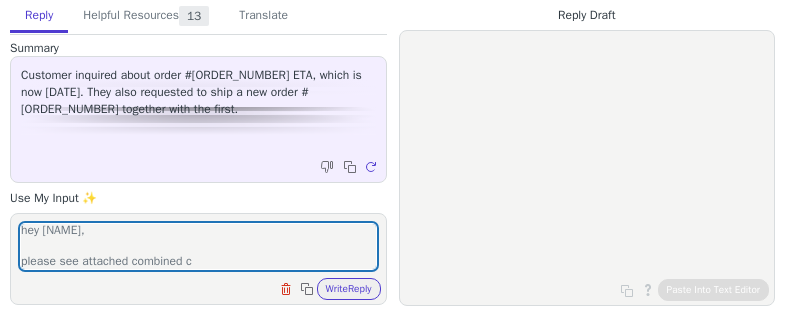 click on "hey [NAME],
please see attached combined c" at bounding box center (198, 246) 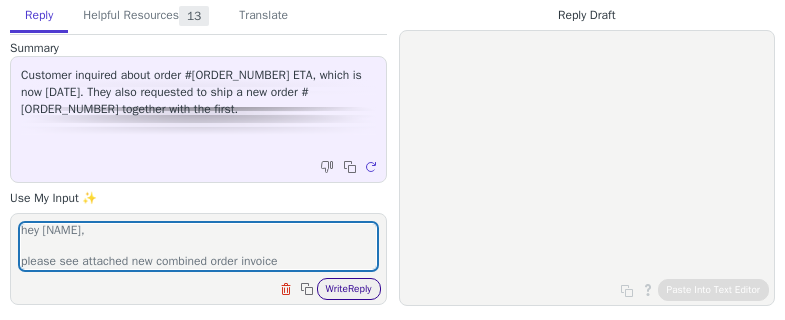 type on "hey [NAME],
please see attached new combined order invoice" 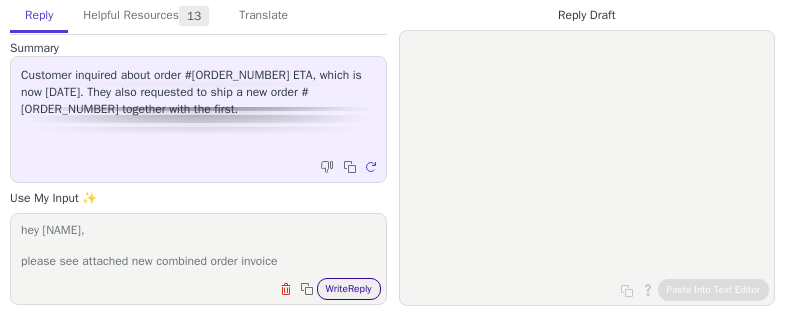 click on "Write  Reply" at bounding box center [349, 289] 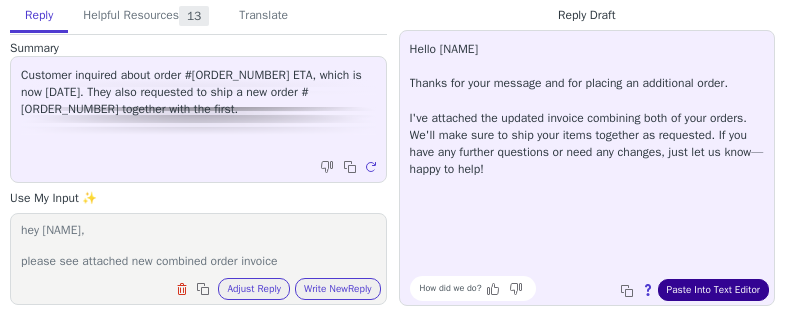 click on "Paste Into Text Editor" at bounding box center [713, 290] 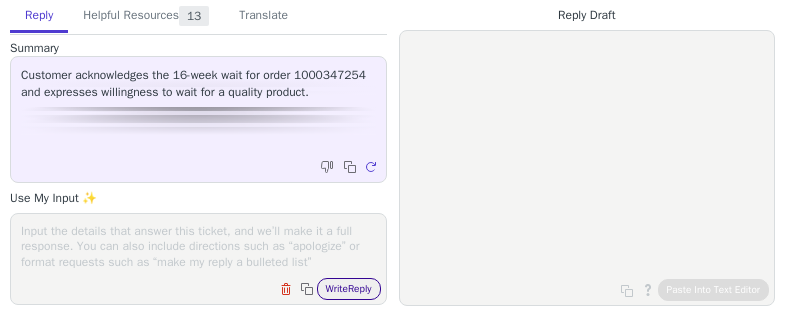 scroll, scrollTop: 0, scrollLeft: 0, axis: both 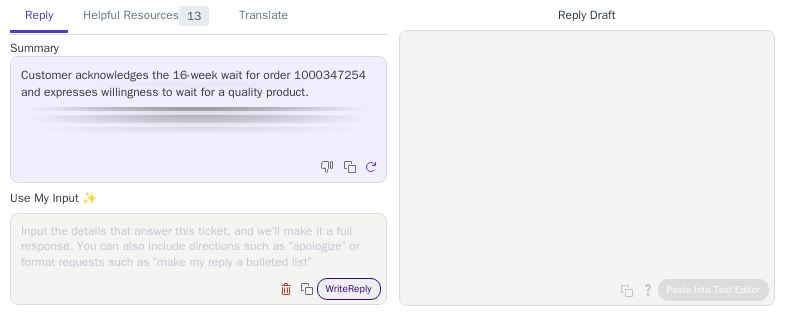 click on "Write  Reply" at bounding box center [349, 289] 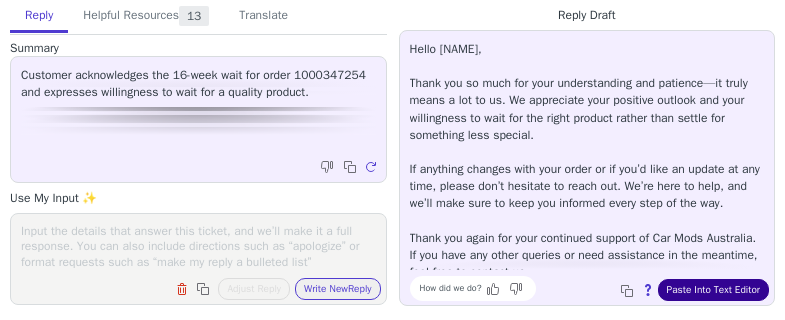click on "Paste Into Text Editor" at bounding box center [713, 290] 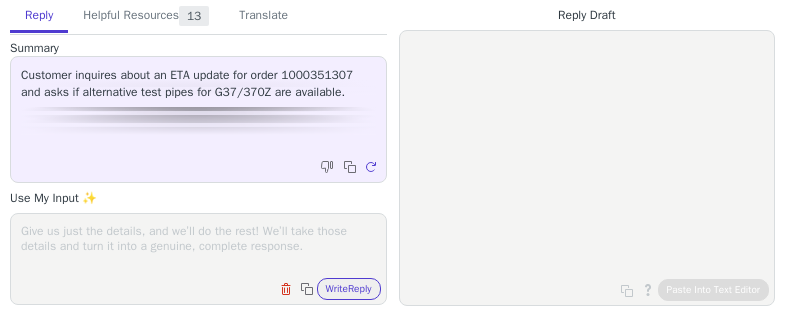 scroll, scrollTop: 0, scrollLeft: 0, axis: both 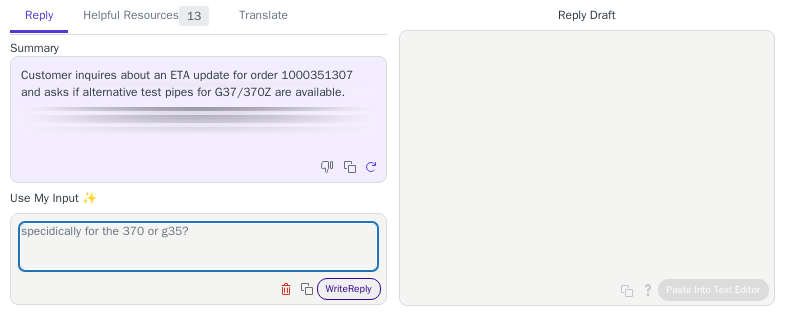 click on "Write  Reply" at bounding box center [349, 289] 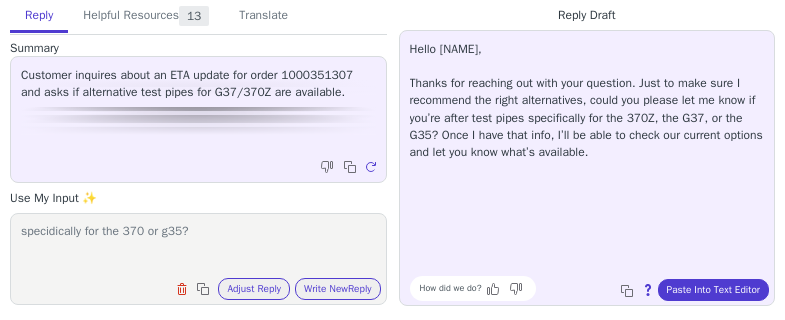 click on "specidically for the 370 or g35?" at bounding box center [198, 246] 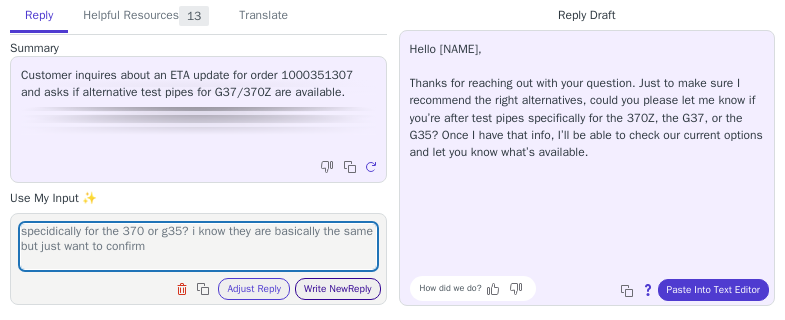 click on "Write New  Reply" at bounding box center (338, 289) 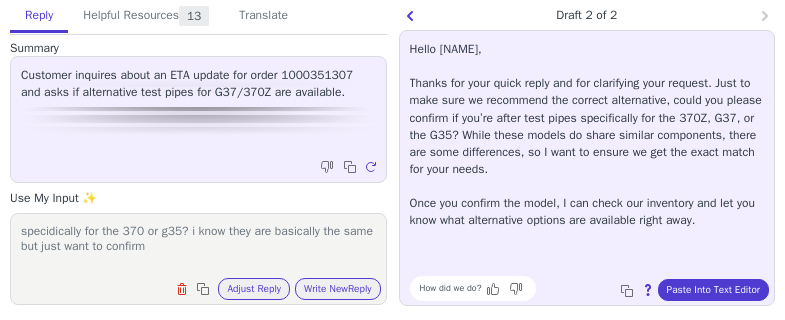 drag, startPoint x: 192, startPoint y: 234, endPoint x: 206, endPoint y: 250, distance: 21.260292 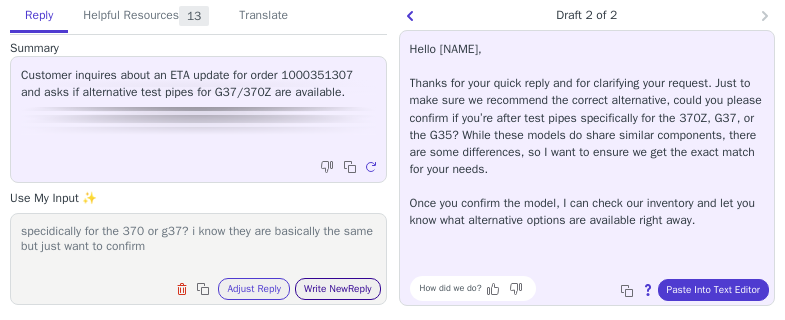 type on "specidically for the 370 or g37? i know they are basically the same but just want to confirm" 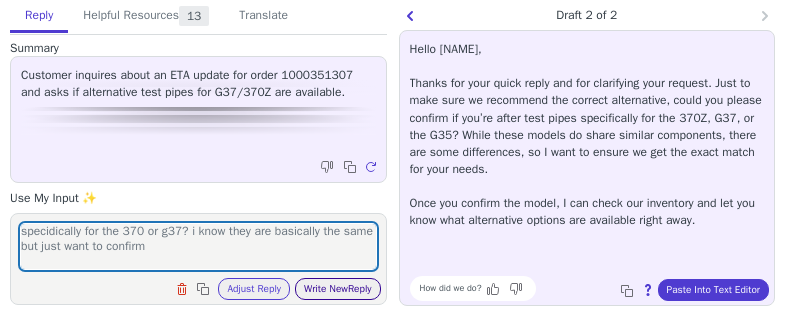 click on "Write New  Reply" at bounding box center (338, 289) 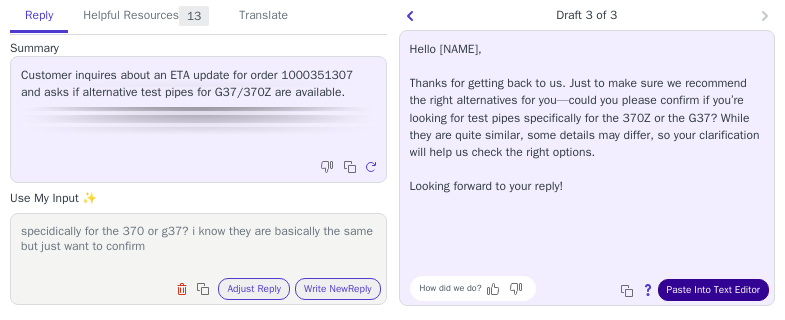 click on "Paste Into Text Editor" at bounding box center [713, 290] 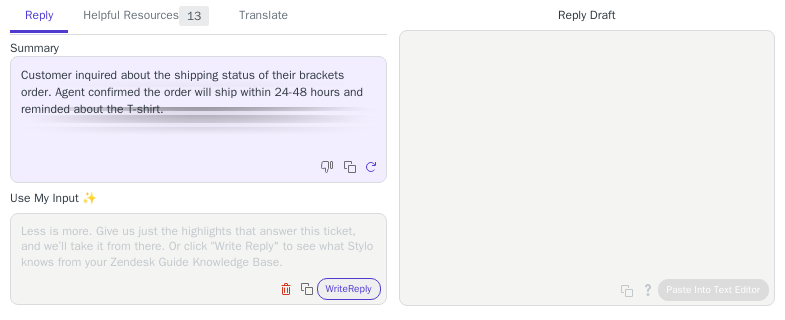 scroll, scrollTop: 0, scrollLeft: 0, axis: both 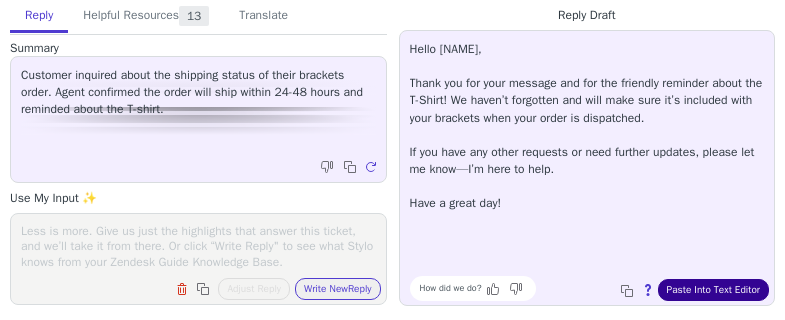 click on "Paste Into Text Editor" at bounding box center [713, 290] 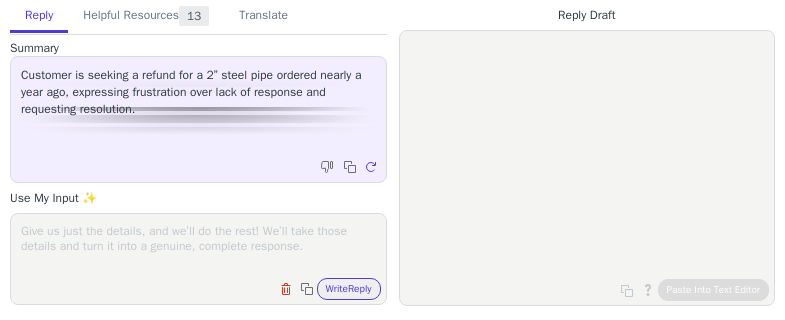 scroll, scrollTop: 0, scrollLeft: 0, axis: both 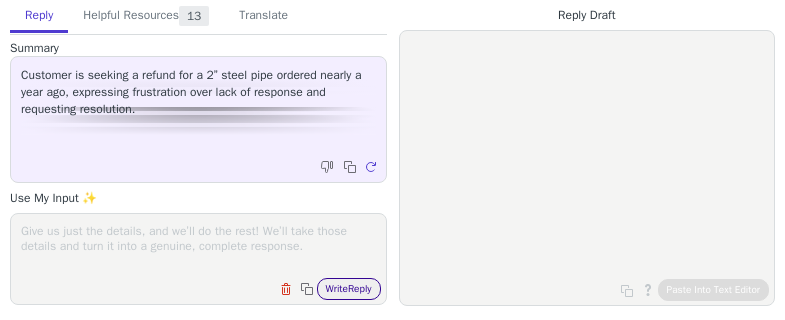 click on "Write  Reply" at bounding box center (349, 289) 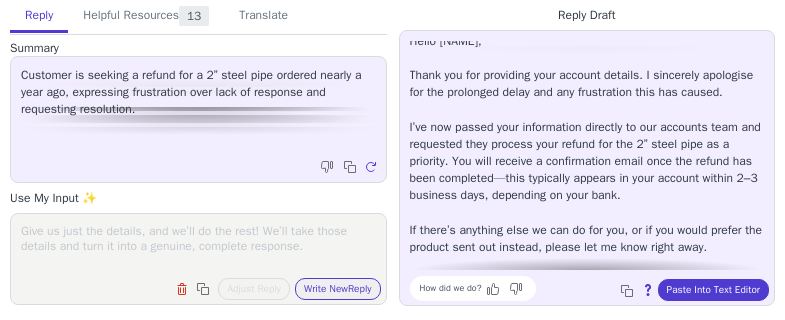 scroll, scrollTop: 12, scrollLeft: 0, axis: vertical 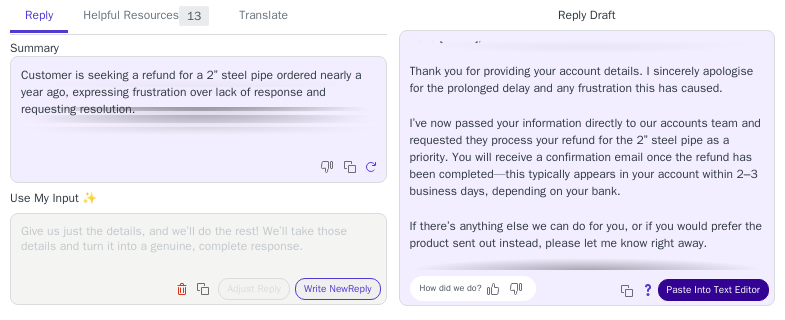 click on "Paste Into Text Editor" at bounding box center [713, 290] 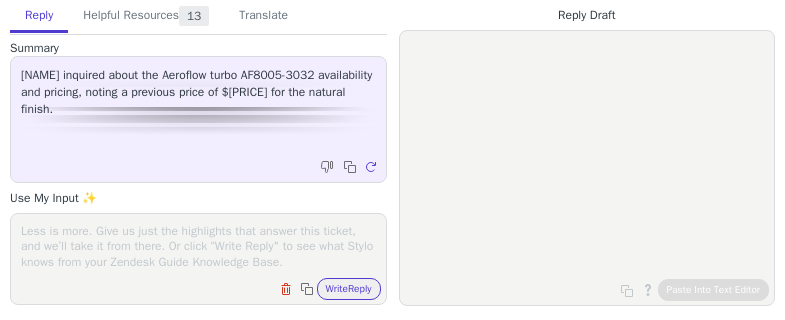 scroll, scrollTop: 0, scrollLeft: 0, axis: both 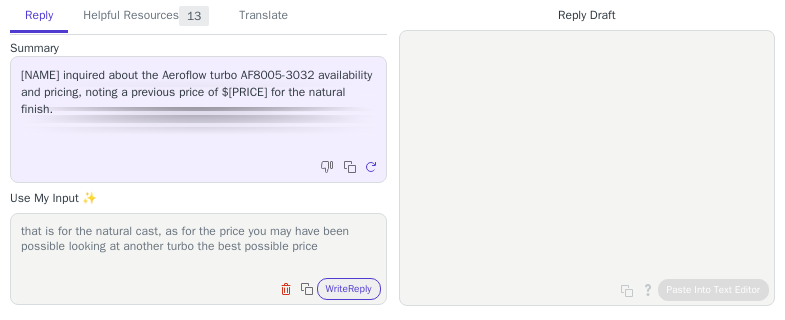 click on "that is for the natural cast, as for the price you may have been possible looking at another turbo the best possible price" at bounding box center [198, 246] 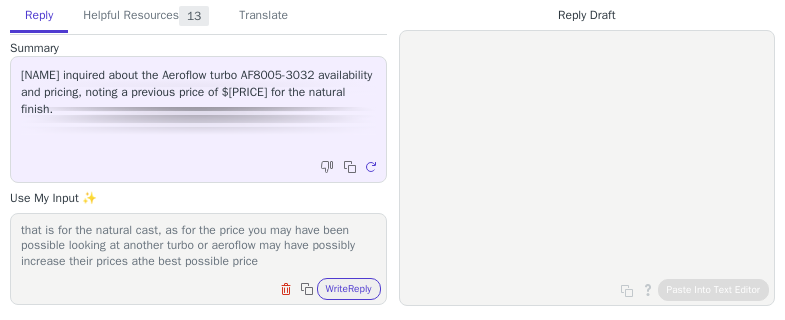 scroll, scrollTop: 1, scrollLeft: 0, axis: vertical 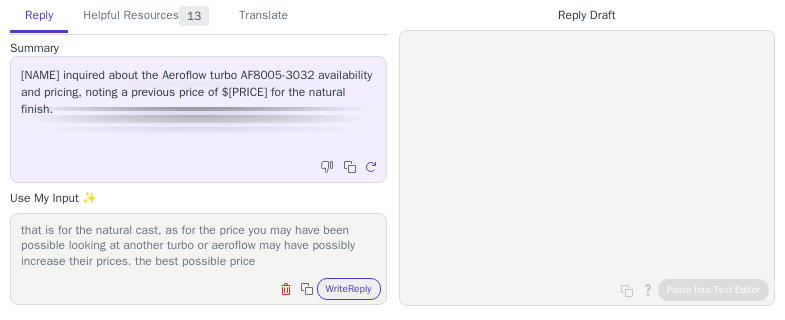 click on "that is for the natural cast, as for the price you may have been possible looking at another turbo or aeroflow may have possibly increase their prices. the best possible price" at bounding box center (198, 246) 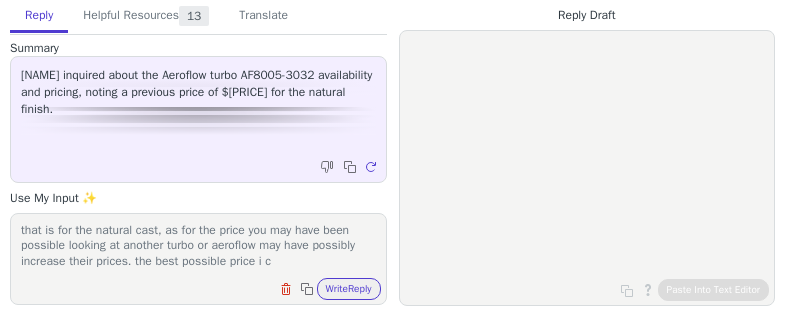 scroll, scrollTop: 17, scrollLeft: 0, axis: vertical 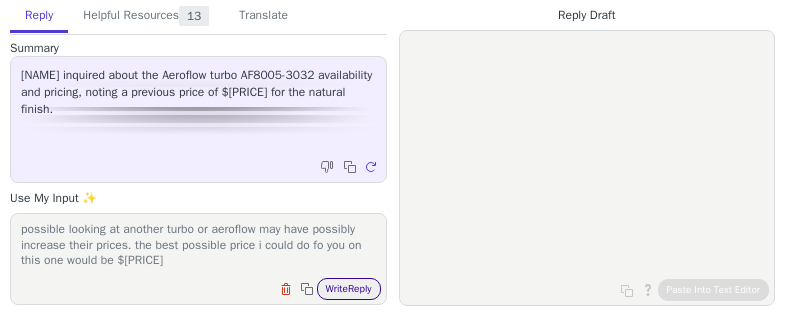 type on "that is for the natural cast, as for the price you may have been possible looking at another turbo or aeroflow may have possibly increase their prices. the best possible price i could do fo you on this one would be $[PRICE]" 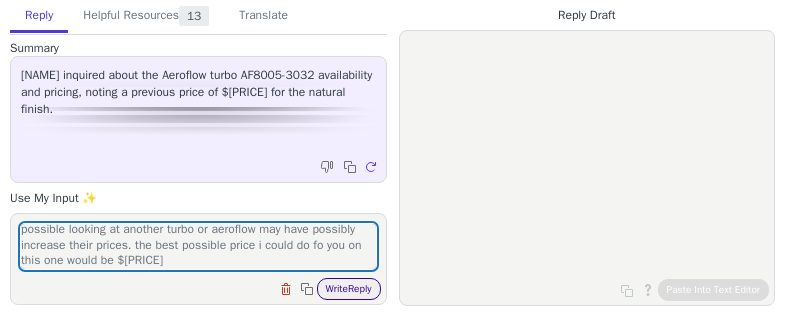 click on "Write  Reply" at bounding box center (349, 289) 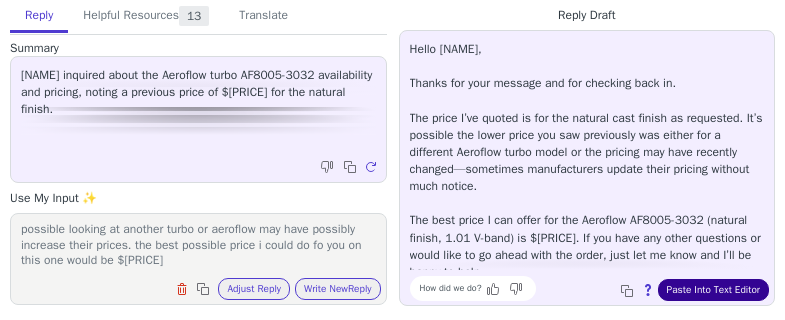 click on "Paste Into Text Editor" at bounding box center [713, 290] 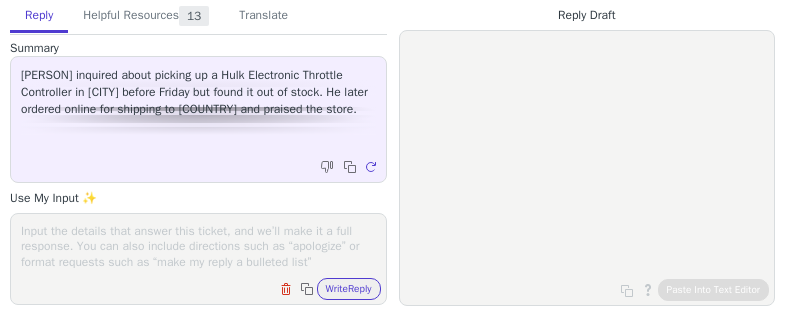 scroll, scrollTop: 0, scrollLeft: 0, axis: both 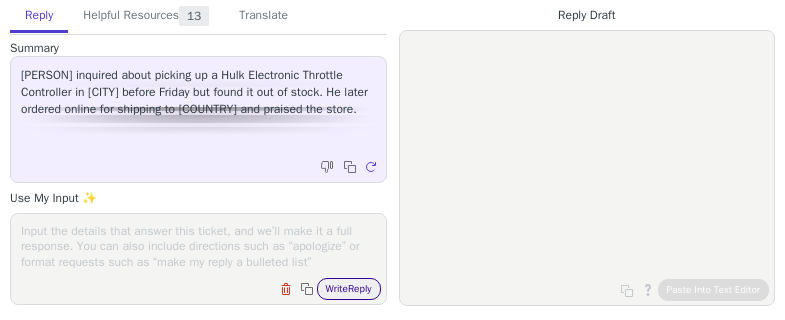 click on "Write  Reply" at bounding box center (349, 289) 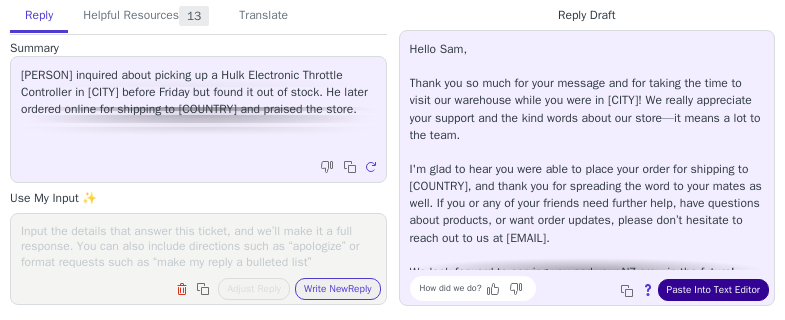 click on "Paste Into Text Editor" at bounding box center (713, 290) 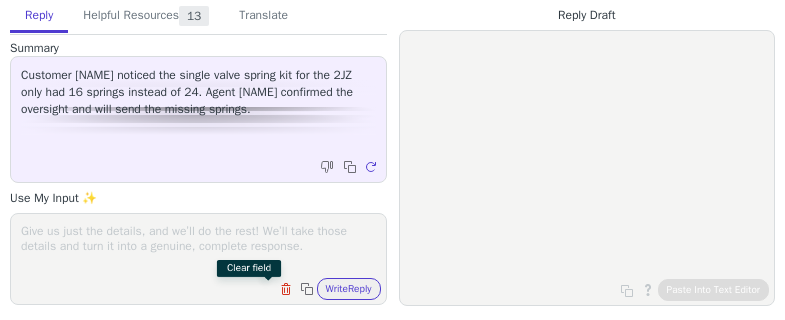 scroll, scrollTop: 0, scrollLeft: 0, axis: both 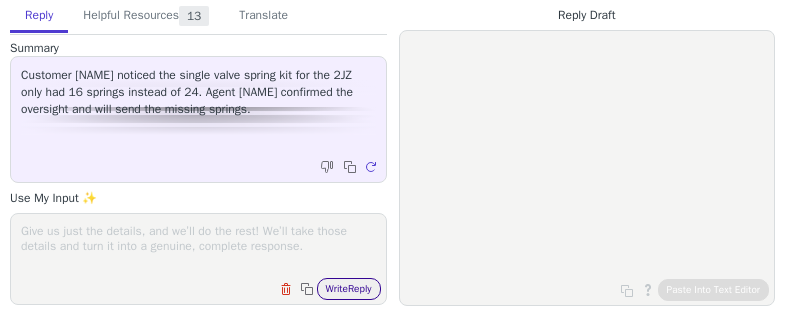 click on "Write  Reply" at bounding box center [349, 289] 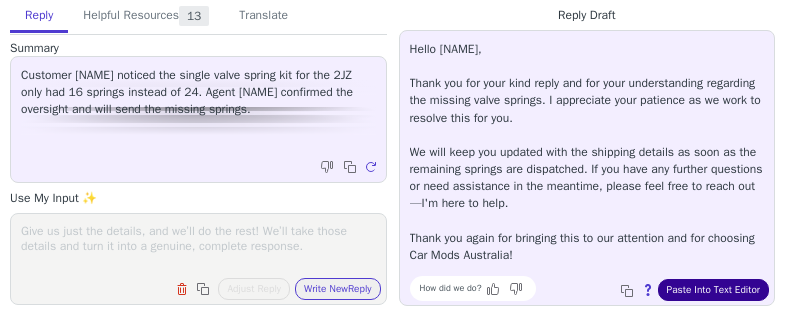click on "Paste Into Text Editor" at bounding box center [713, 290] 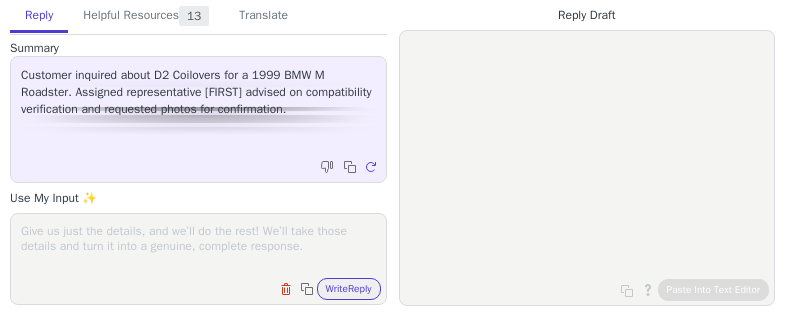 scroll, scrollTop: 0, scrollLeft: 0, axis: both 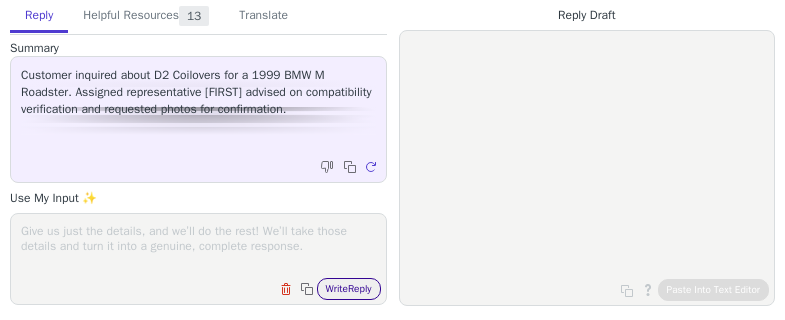 click on "Write  Reply" at bounding box center (349, 289) 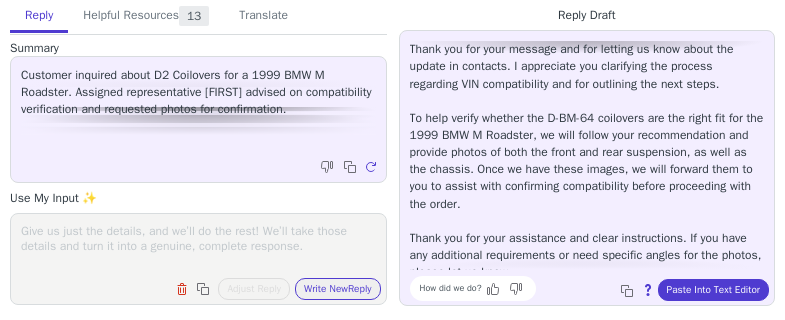 scroll, scrollTop: 35, scrollLeft: 0, axis: vertical 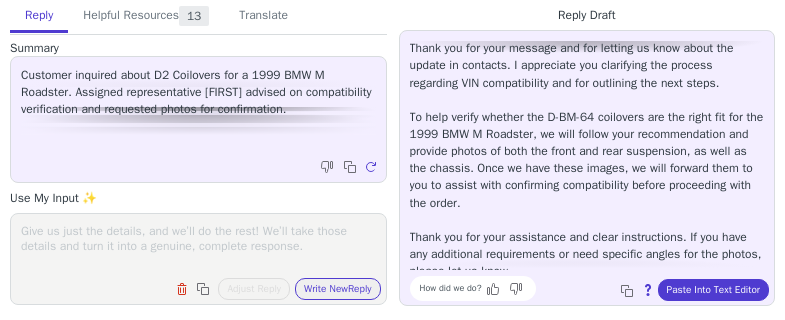 click at bounding box center [198, 246] 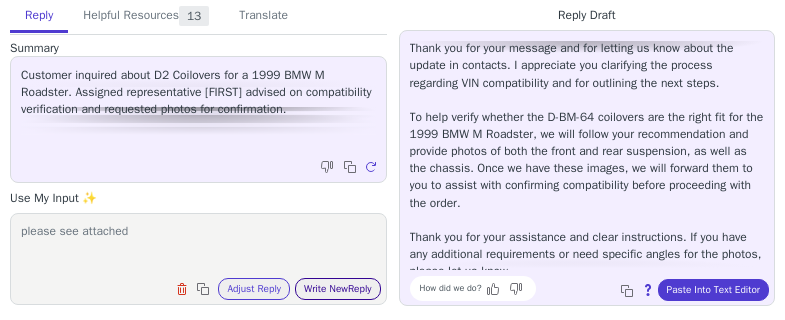 type on "please see attached" 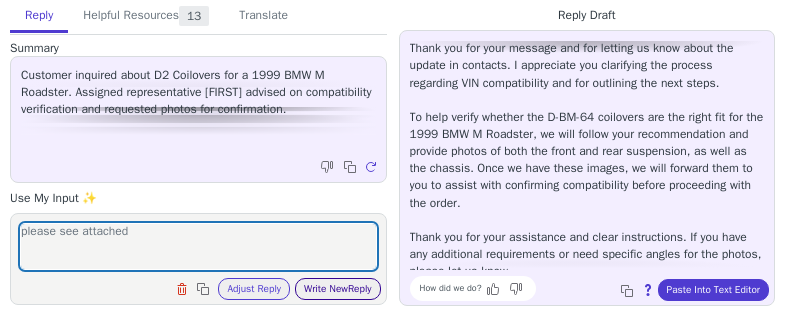 click on "Write New  Reply" at bounding box center [338, 289] 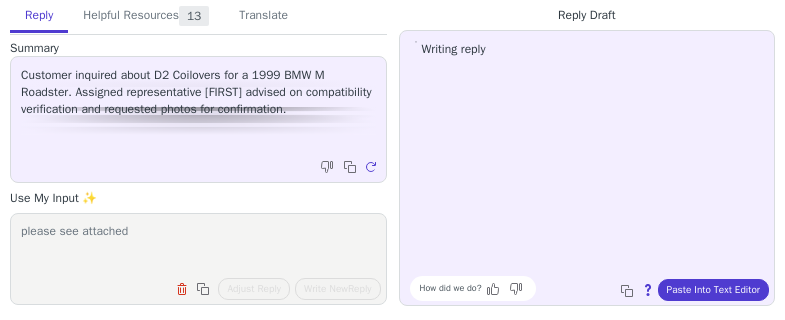 scroll, scrollTop: 0, scrollLeft: 0, axis: both 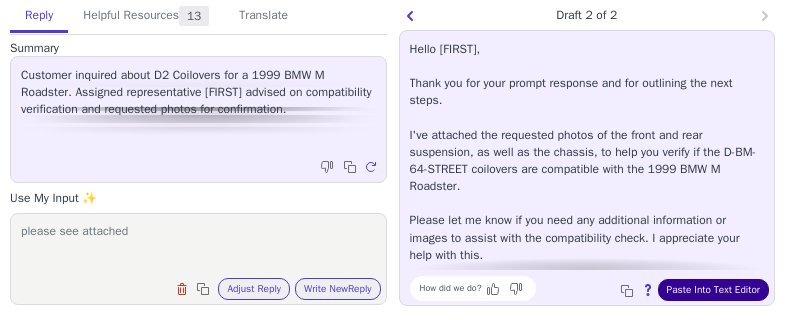 click on "Paste Into Text Editor" at bounding box center [713, 290] 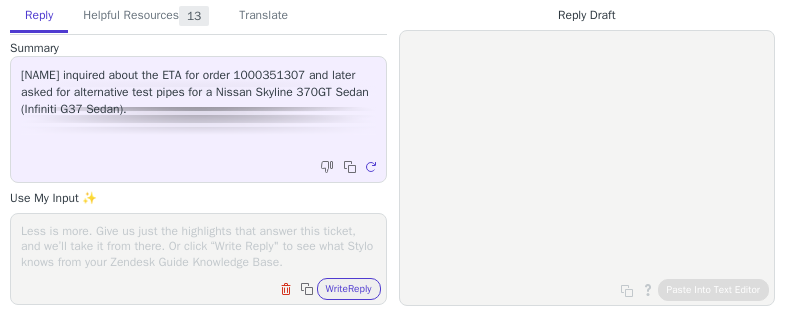 scroll, scrollTop: 0, scrollLeft: 0, axis: both 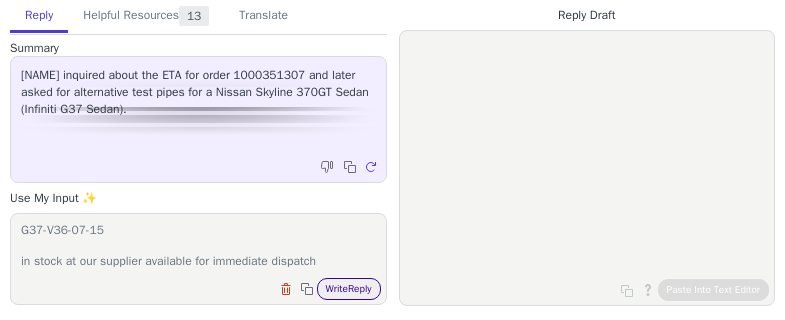 click on "Write  Reply" at bounding box center [349, 289] 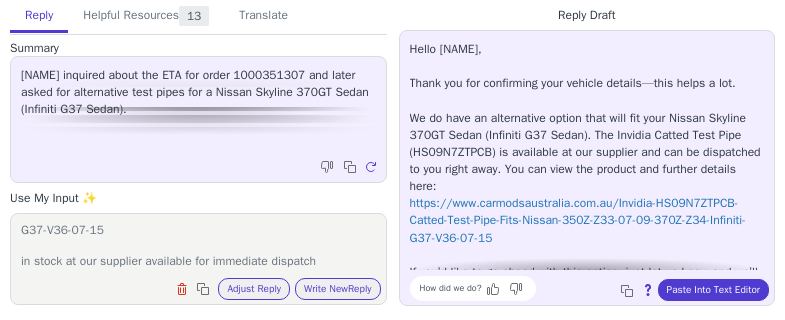 click on "https://www.carmodsaustralia.com.au/Invidia-HS09N7ZTPCB-Catted-Test-Pipe-Fits-Nissan-350Z-Z33-07-09-370Z-Z34-Infiniti-G37-V36-07-15
in stock at our supplier available for immediate dispatch" at bounding box center (198, 246) 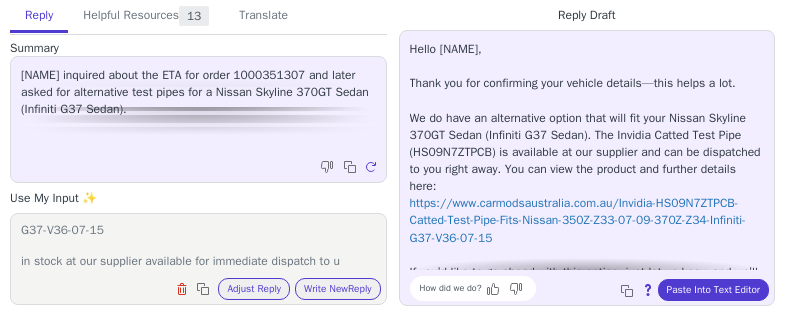 scroll, scrollTop: 47, scrollLeft: 0, axis: vertical 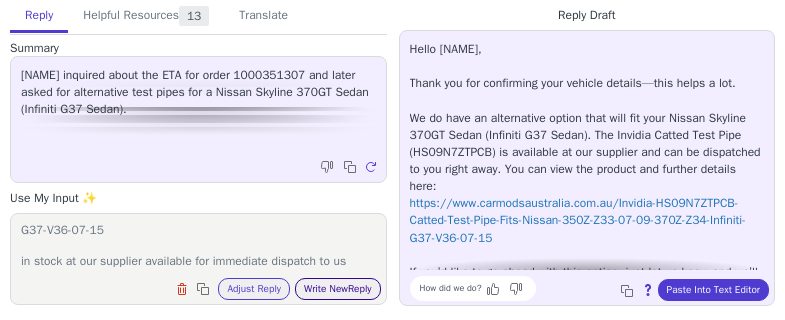 type on "https://www.carmodsaustralia.com.au/Invidia-HS09N7ZTPCB-Catted-Test-Pipe-Fits-Nissan-350Z-Z33-07-09-370Z-Z34-Infiniti-G37-V36-07-15
in stock at our supplier available for immediate dispatch to us" 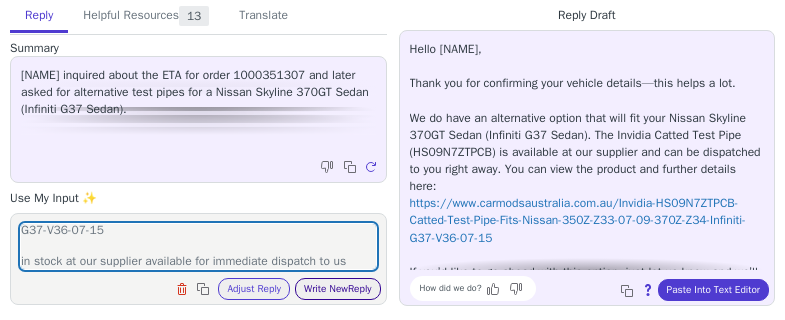 click on "Write New  Reply" at bounding box center (338, 289) 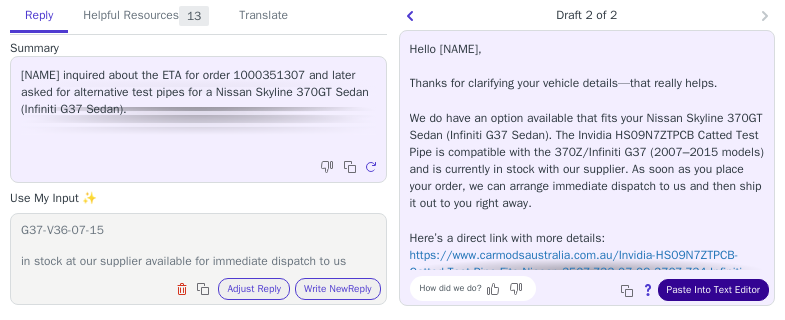 click on "Paste Into Text Editor" at bounding box center (713, 290) 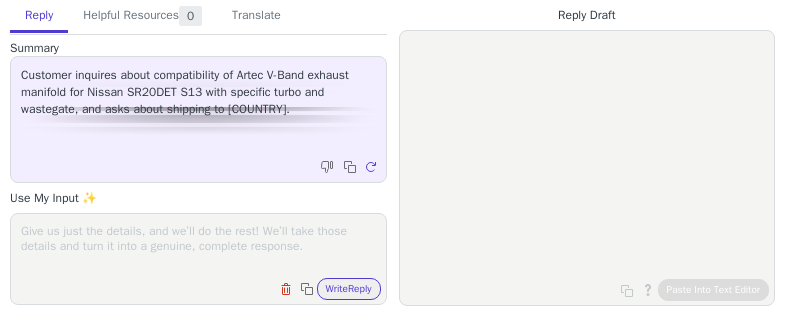 scroll, scrollTop: 0, scrollLeft: 0, axis: both 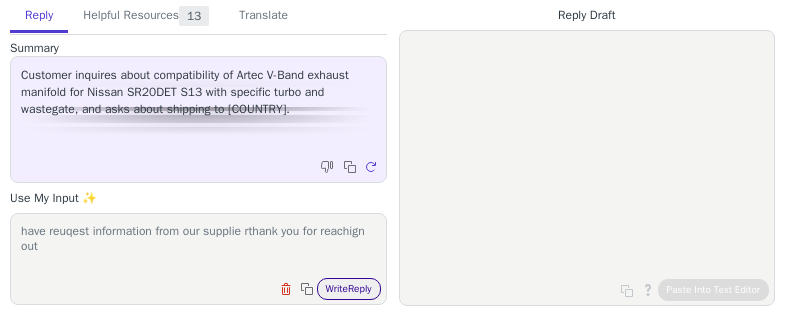 type on "have reuqest information from our supplie rthank you for reachign out" 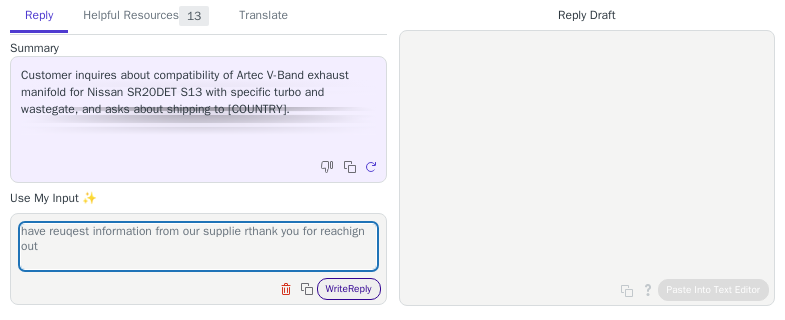 click on "Write  Reply" at bounding box center [349, 289] 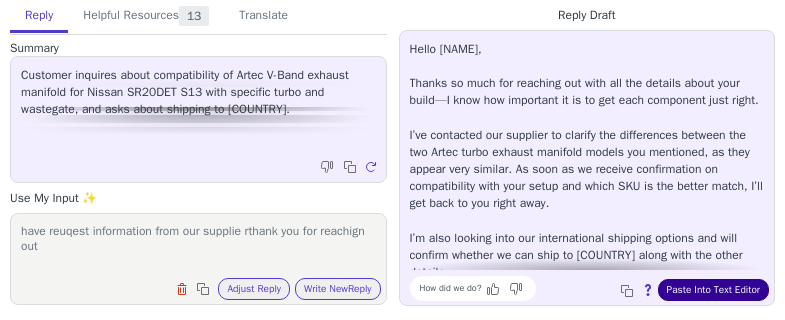 click on "Paste Into Text Editor" at bounding box center (713, 290) 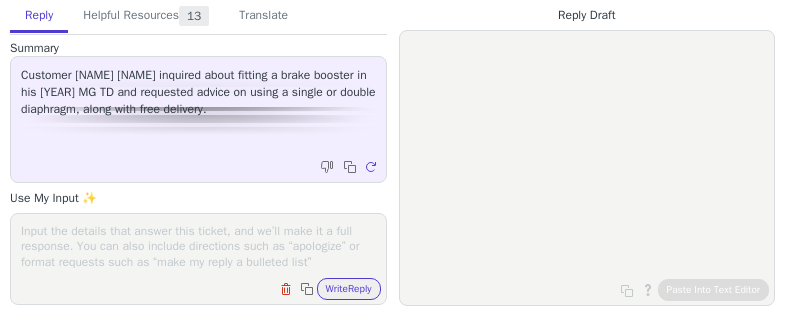 scroll, scrollTop: 0, scrollLeft: 0, axis: both 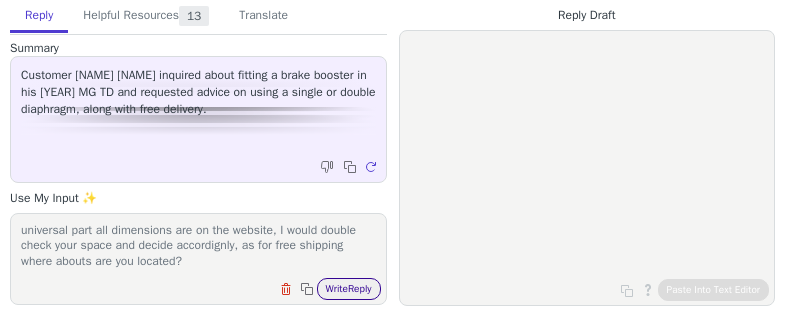type on "universal part all dimensions are on the website, I would double check your space and decide accordignly, as for free shipping where abouts are you located?" 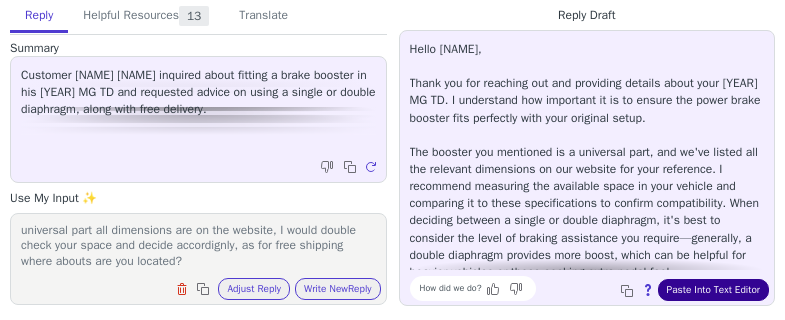 click on "Paste Into Text Editor" at bounding box center (713, 290) 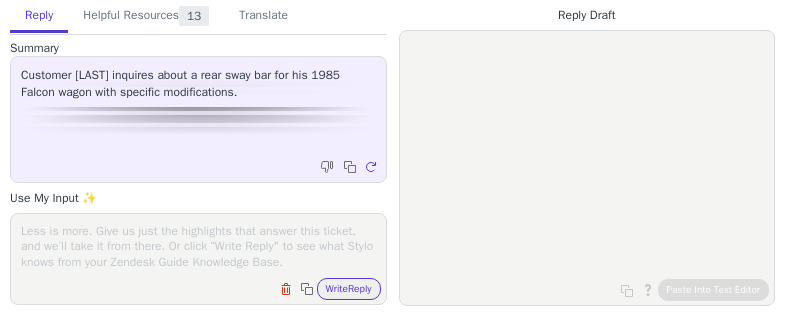scroll, scrollTop: 0, scrollLeft: 0, axis: both 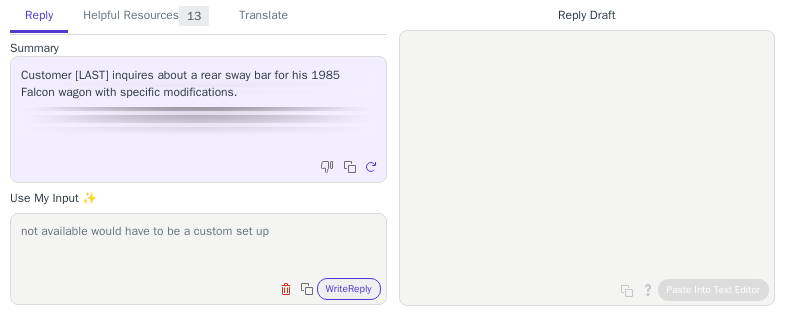 type on "not available would have to be a custom set up" 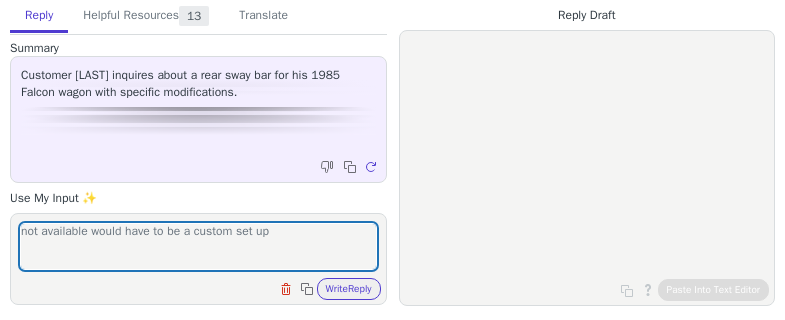 click on "not available would have to be a custom set up Clear field Copy to clipboard Write  Reply" at bounding box center [198, 259] 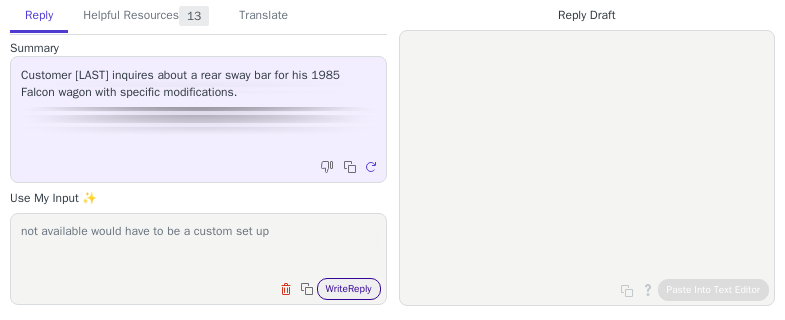 click on "Write  Reply" at bounding box center [349, 289] 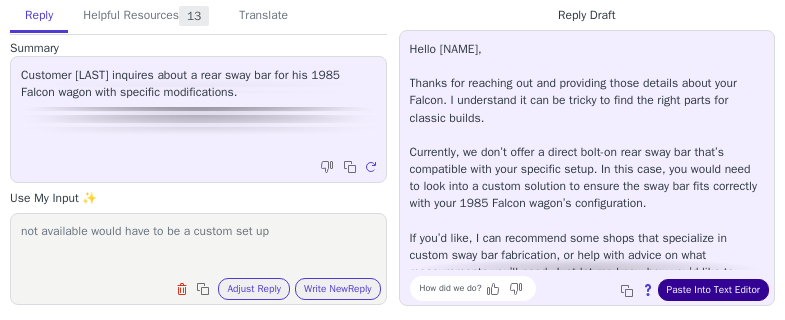 click on "Paste Into Text Editor" at bounding box center [713, 290] 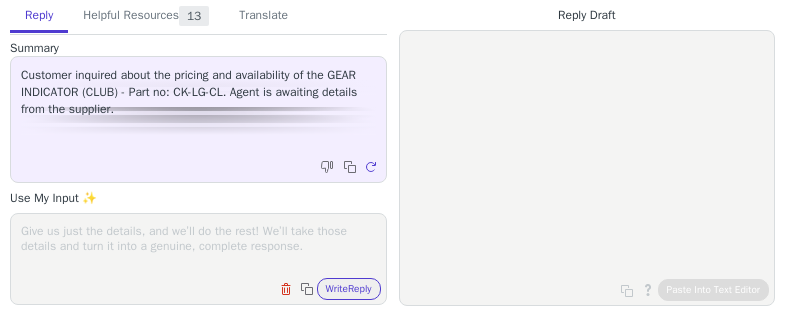 scroll, scrollTop: 0, scrollLeft: 0, axis: both 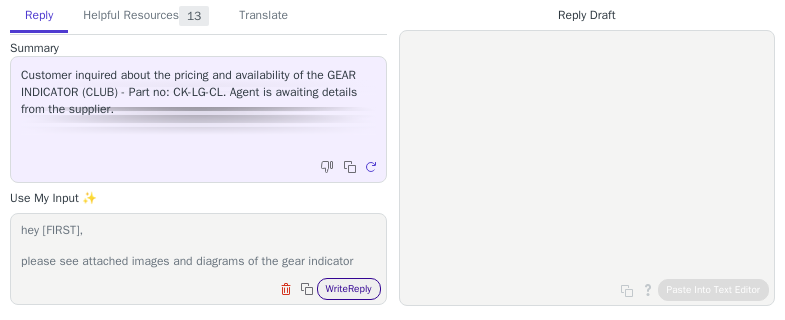 type on "hey [FIRST],
please see attached images and diagrams of the gear indicator" 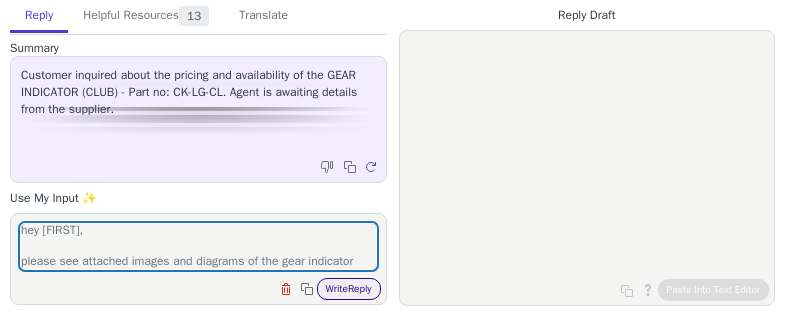 click on "Write  Reply" at bounding box center [349, 289] 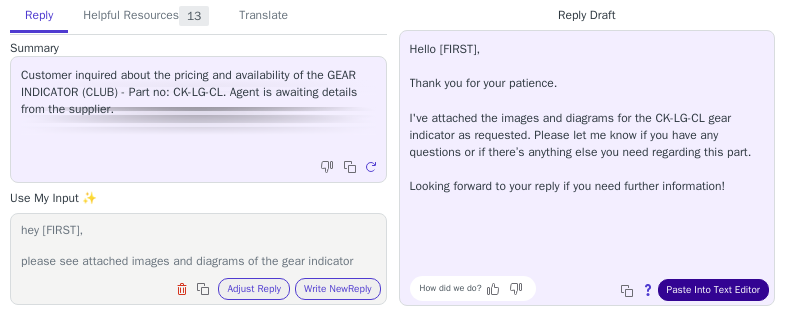 click on "Paste Into Text Editor" at bounding box center (713, 290) 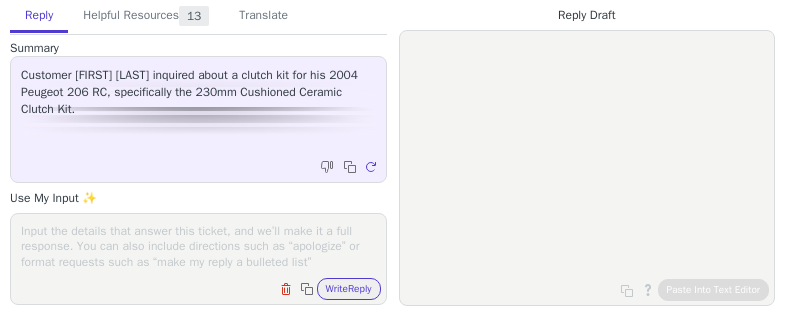 scroll, scrollTop: 0, scrollLeft: 0, axis: both 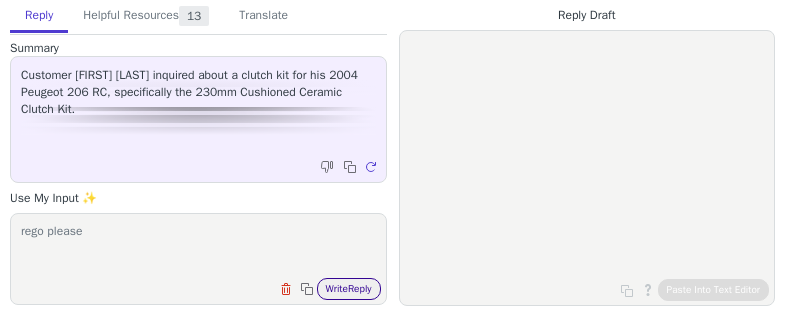 type on "rego please" 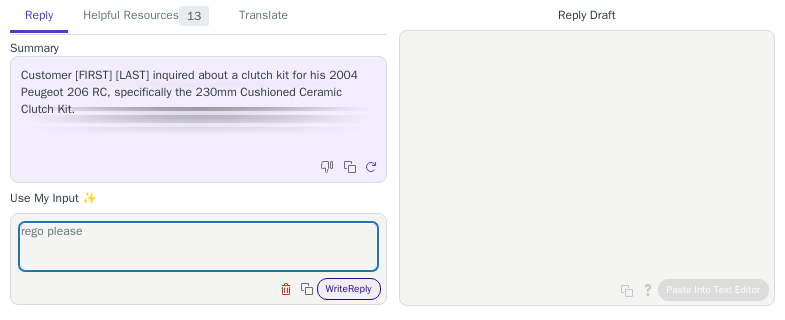 click on "Write  Reply" at bounding box center (349, 289) 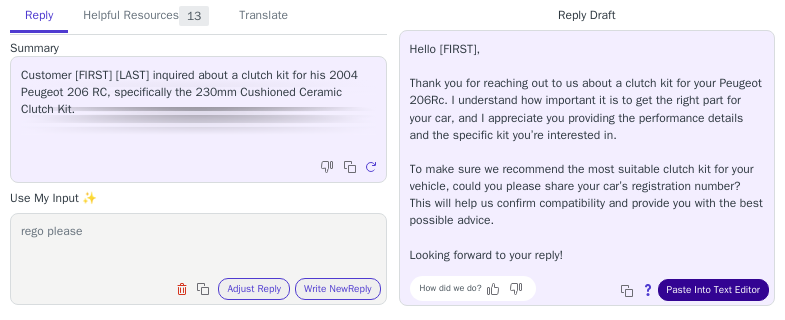 click on "Paste Into Text Editor" at bounding box center [713, 290] 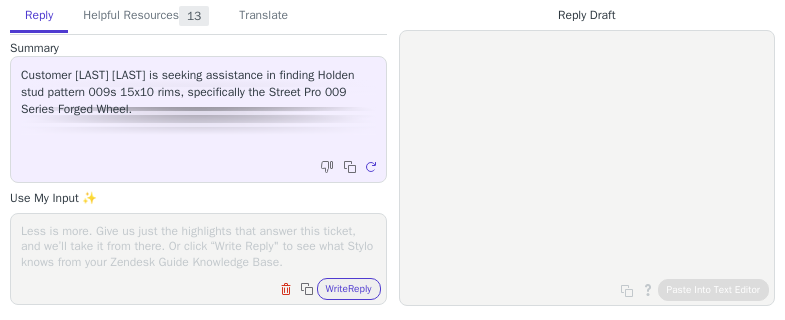 scroll, scrollTop: 0, scrollLeft: 0, axis: both 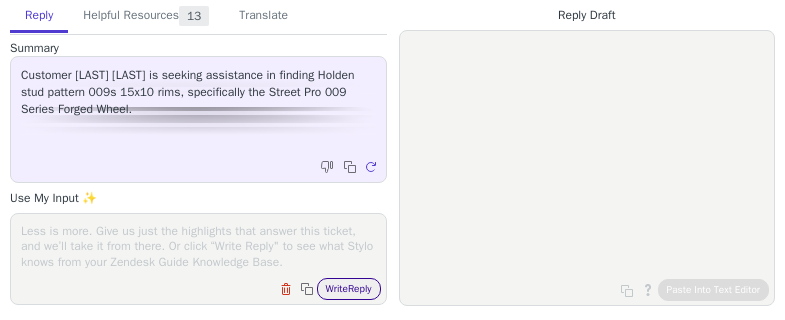 click on "Write  Reply" at bounding box center (349, 289) 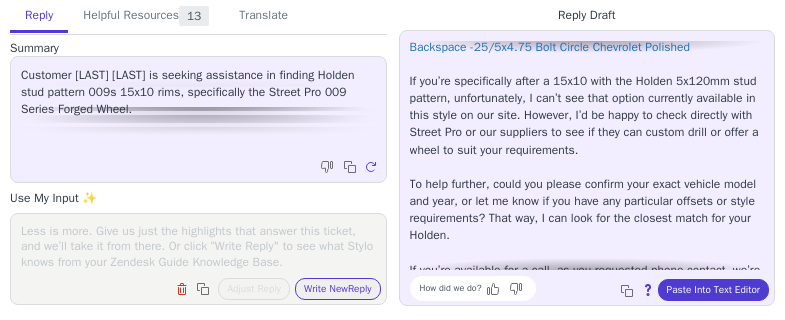 scroll, scrollTop: 392, scrollLeft: 0, axis: vertical 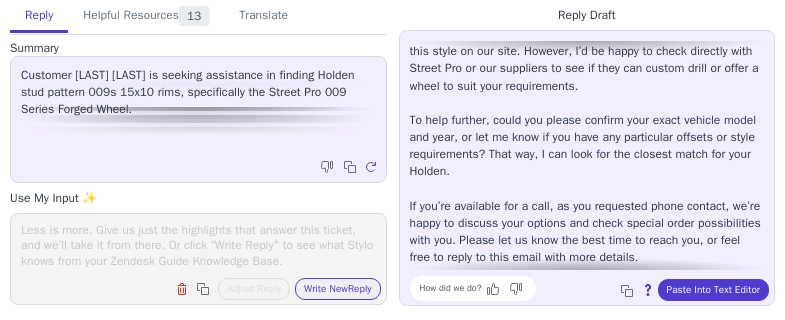 click at bounding box center [198, 246] 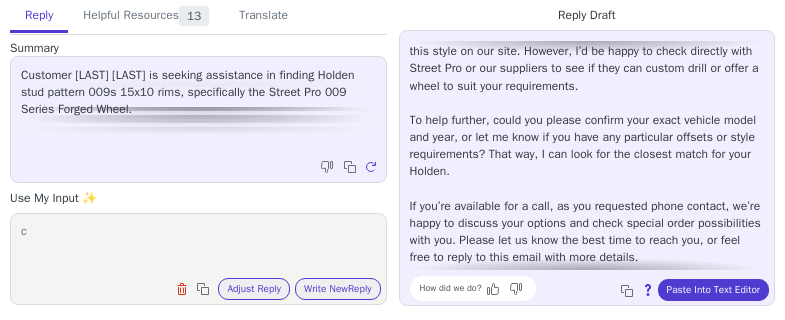 scroll, scrollTop: 0, scrollLeft: 0, axis: both 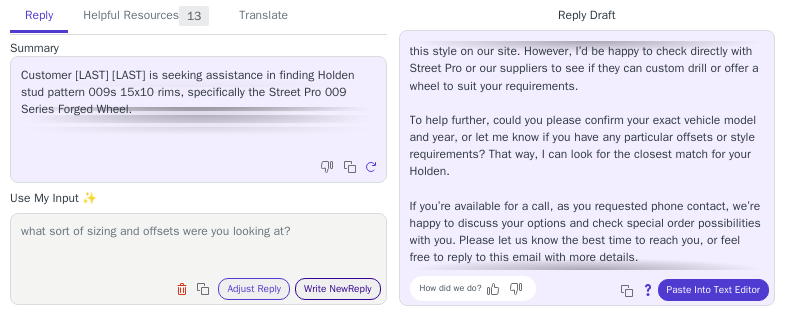 type on "what sort of sizing and offsets were you looking at?" 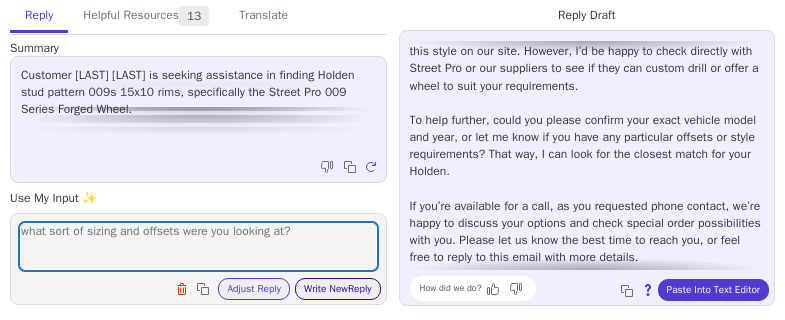 click on "Write New  Reply" at bounding box center (338, 289) 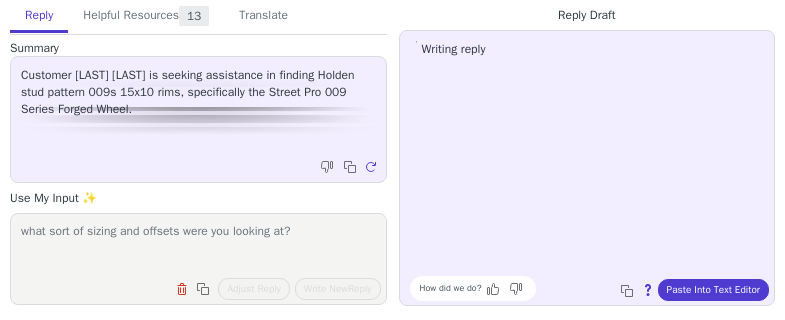 scroll, scrollTop: 0, scrollLeft: 0, axis: both 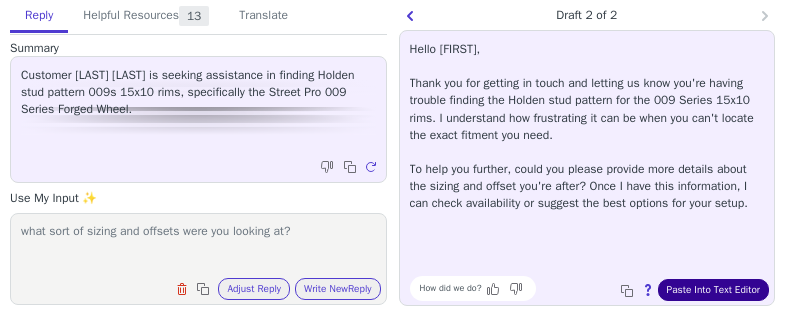click on "Paste Into Text Editor" at bounding box center (713, 290) 